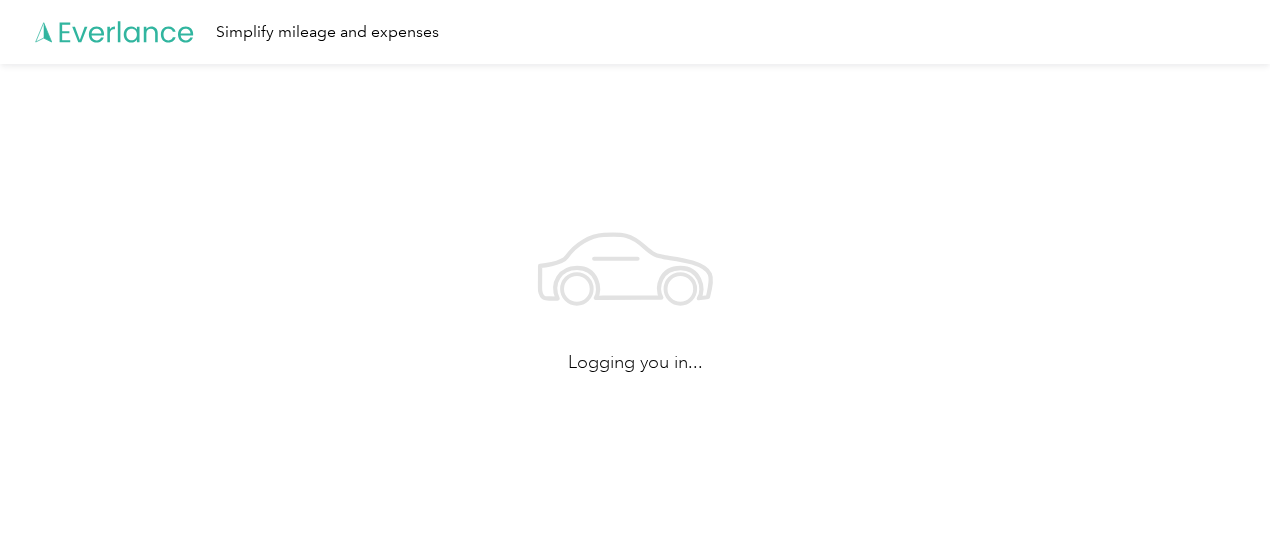 scroll, scrollTop: 0, scrollLeft: 0, axis: both 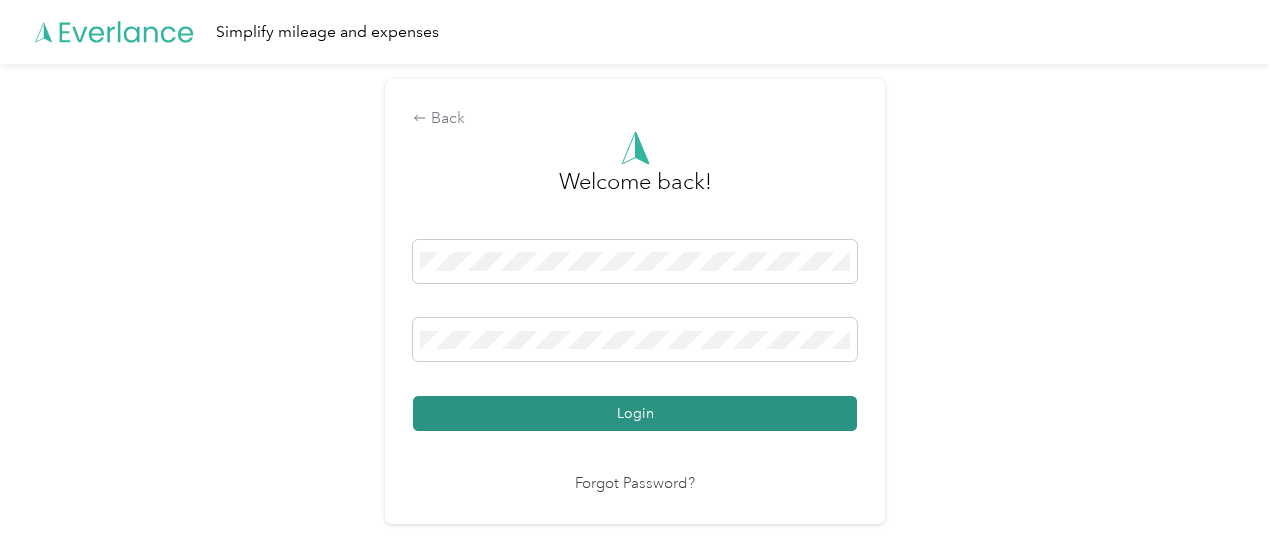 click on "Login" at bounding box center (635, 413) 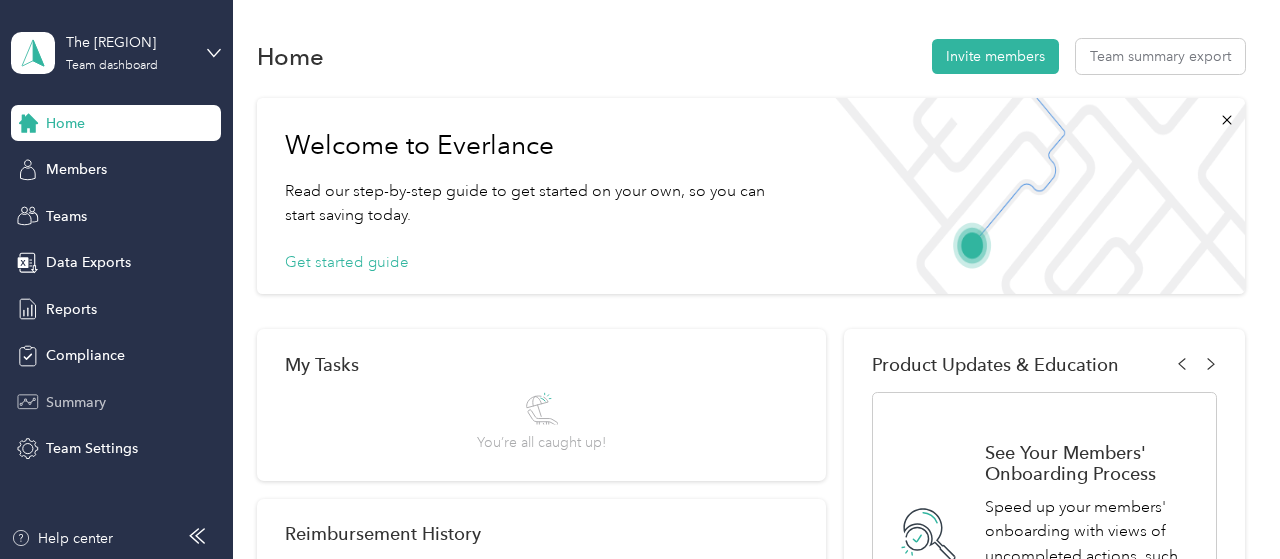 click on "Summary" at bounding box center [76, 402] 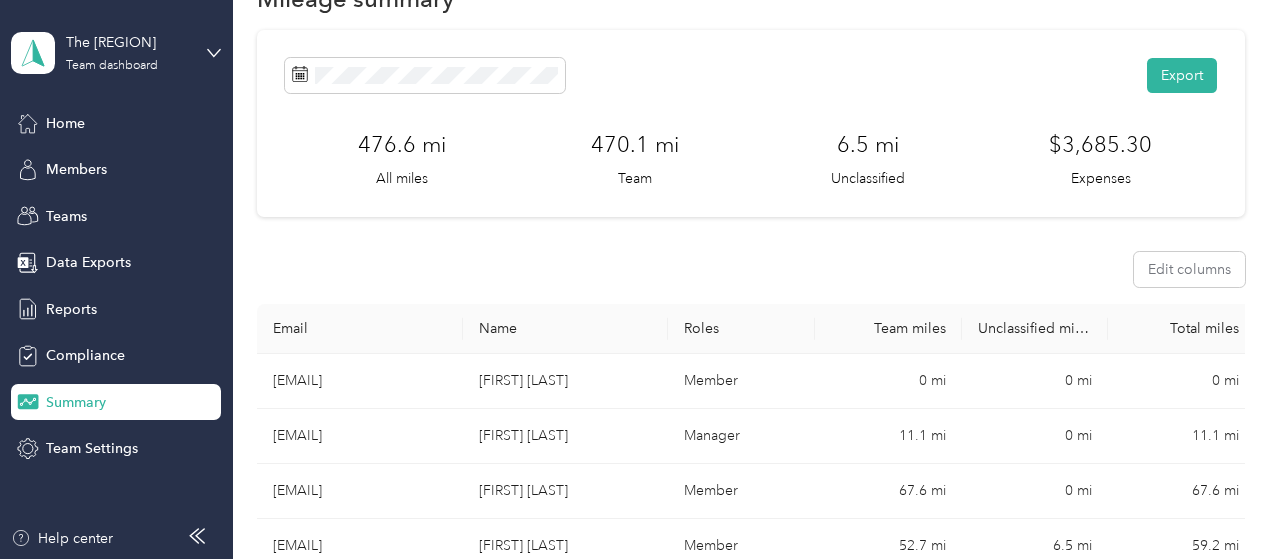 scroll, scrollTop: 0, scrollLeft: 0, axis: both 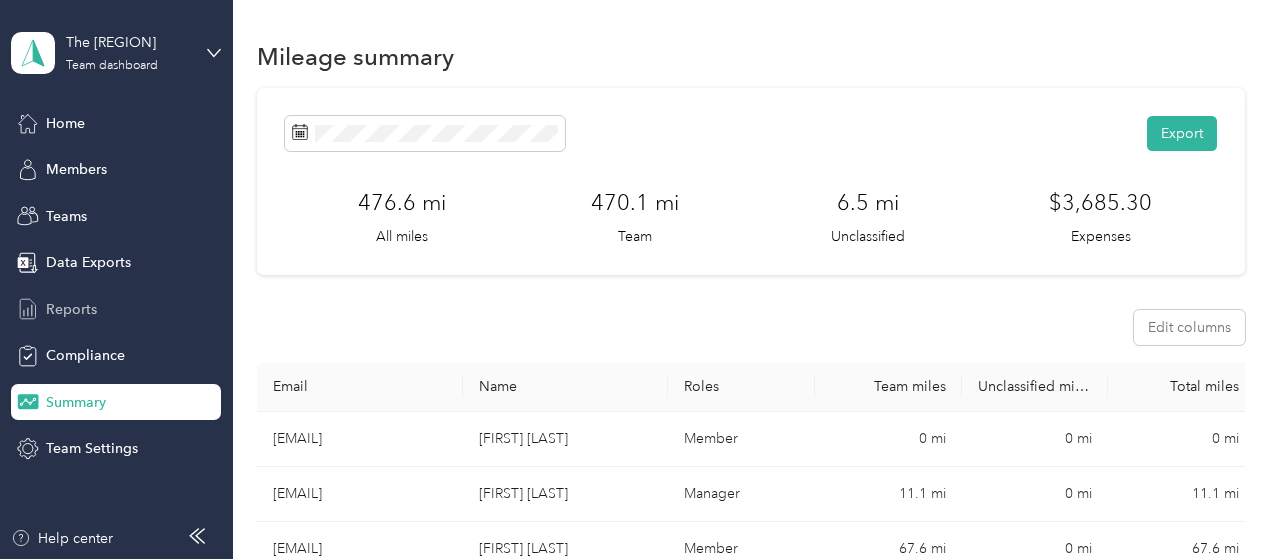click on "Reports" at bounding box center [71, 309] 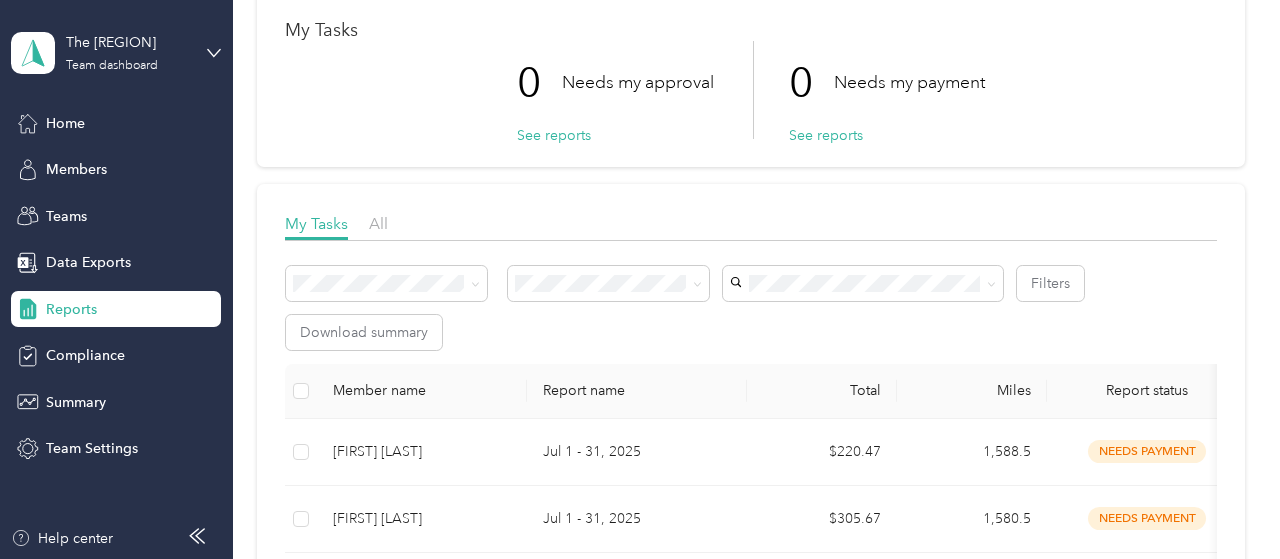 scroll, scrollTop: 100, scrollLeft: 0, axis: vertical 